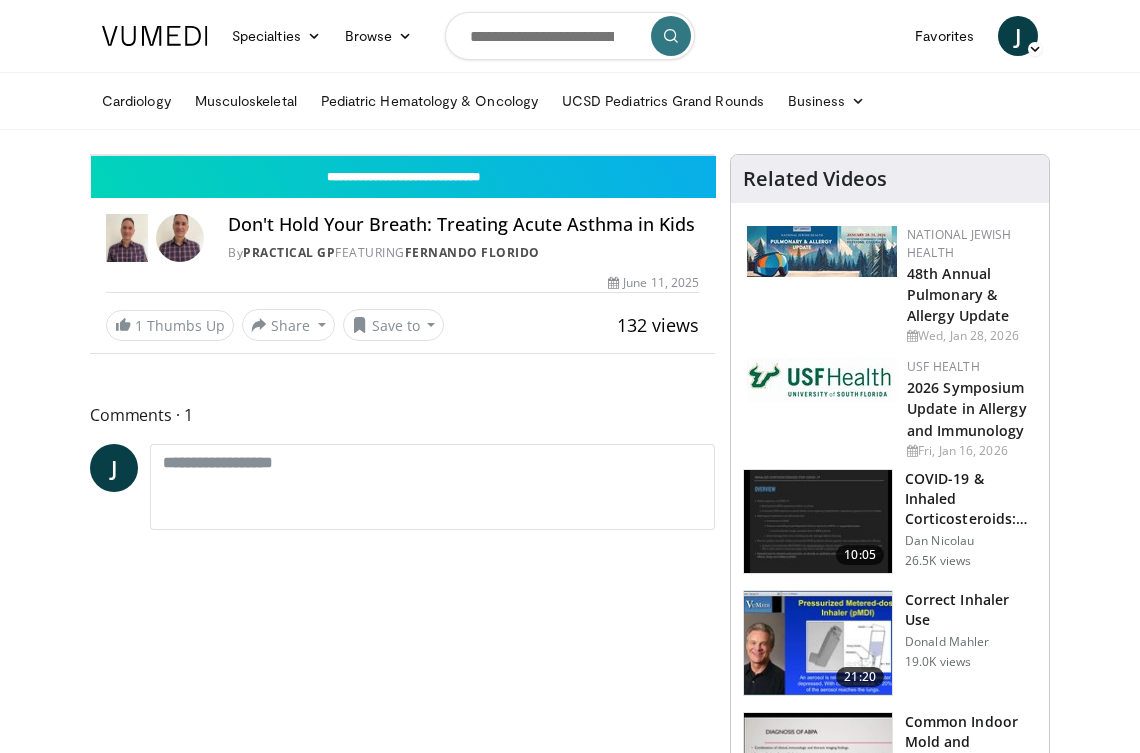 scroll, scrollTop: 0, scrollLeft: 0, axis: both 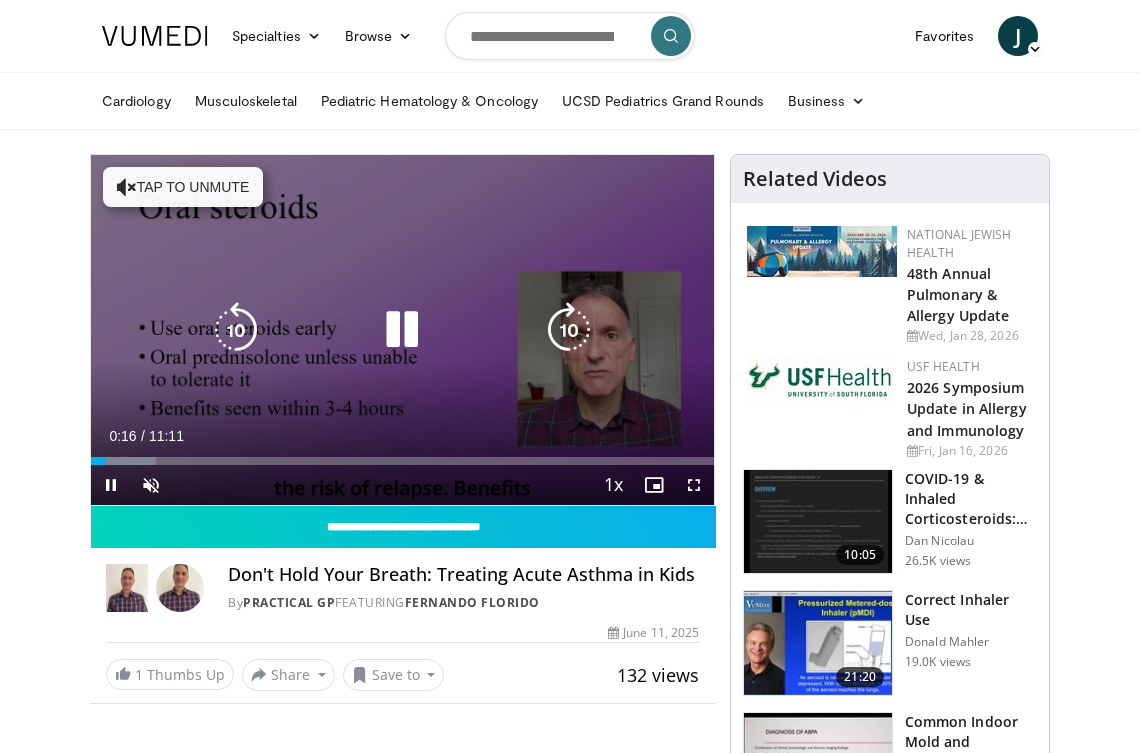 click on "Tap to unmute" at bounding box center [183, 187] 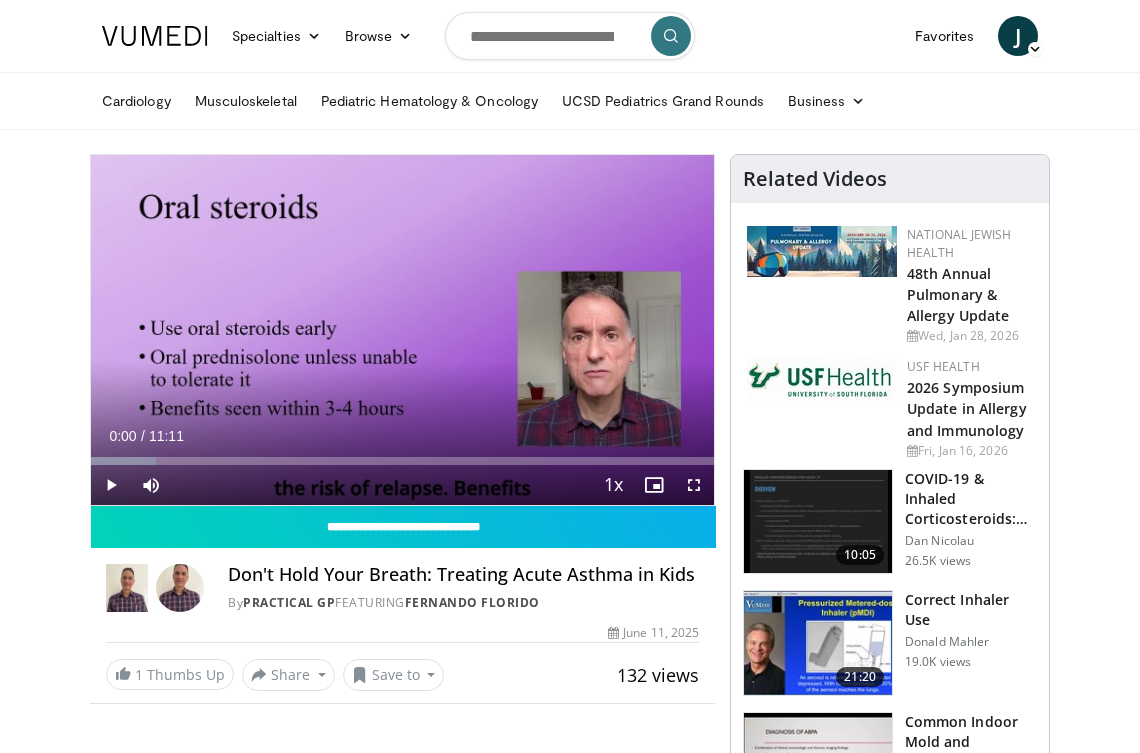 drag, startPoint x: 106, startPoint y: 455, endPoint x: 73, endPoint y: 465, distance: 34.48188 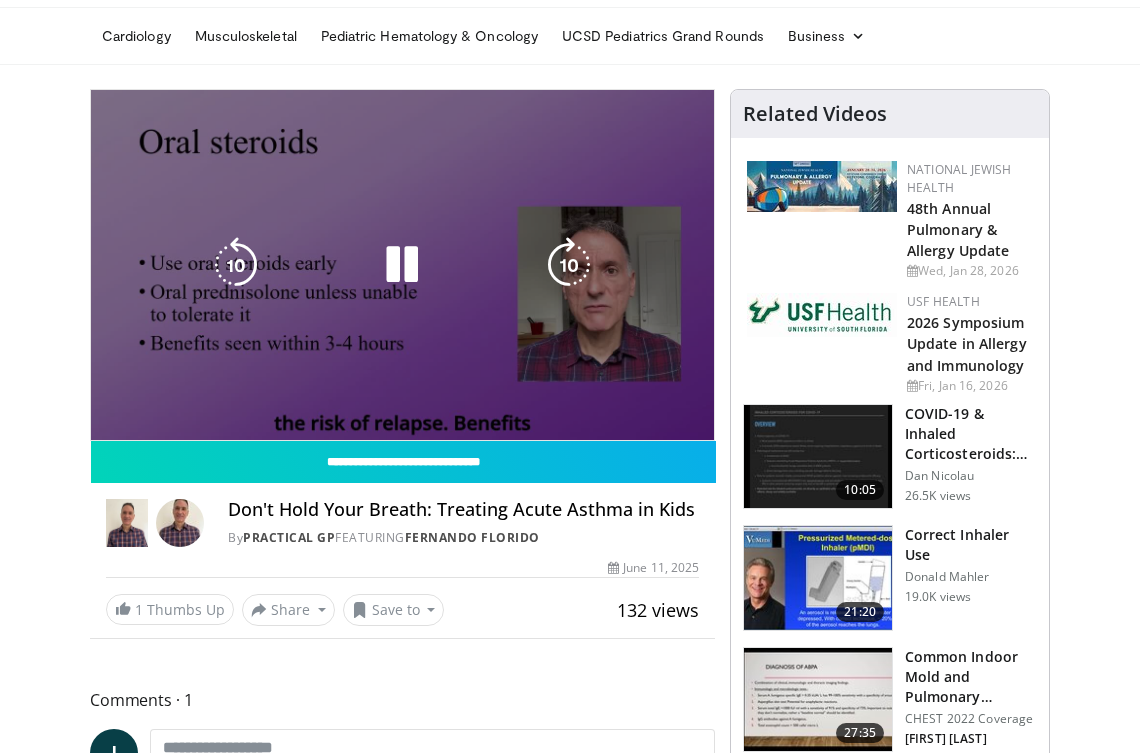 scroll, scrollTop: 100, scrollLeft: 0, axis: vertical 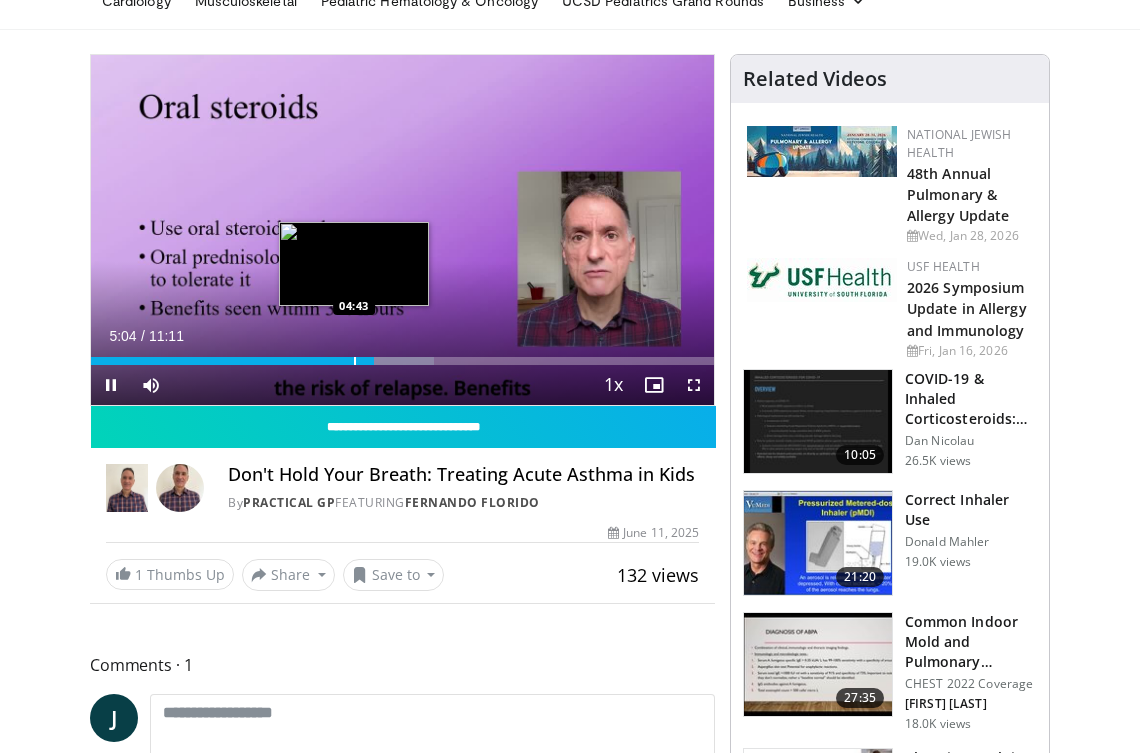 click on "Loaded :  55.02% 05:04 04:43" at bounding box center [402, 361] 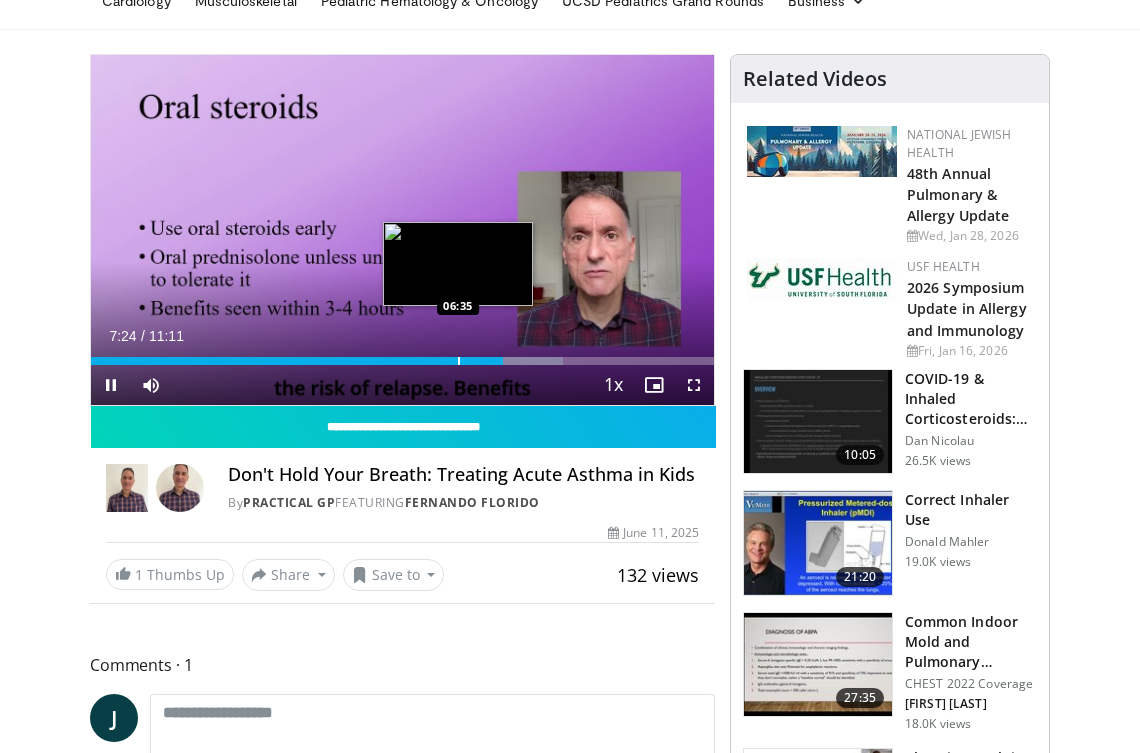 click on "Loaded :  75.84% 07:24 06:35" at bounding box center [402, 355] 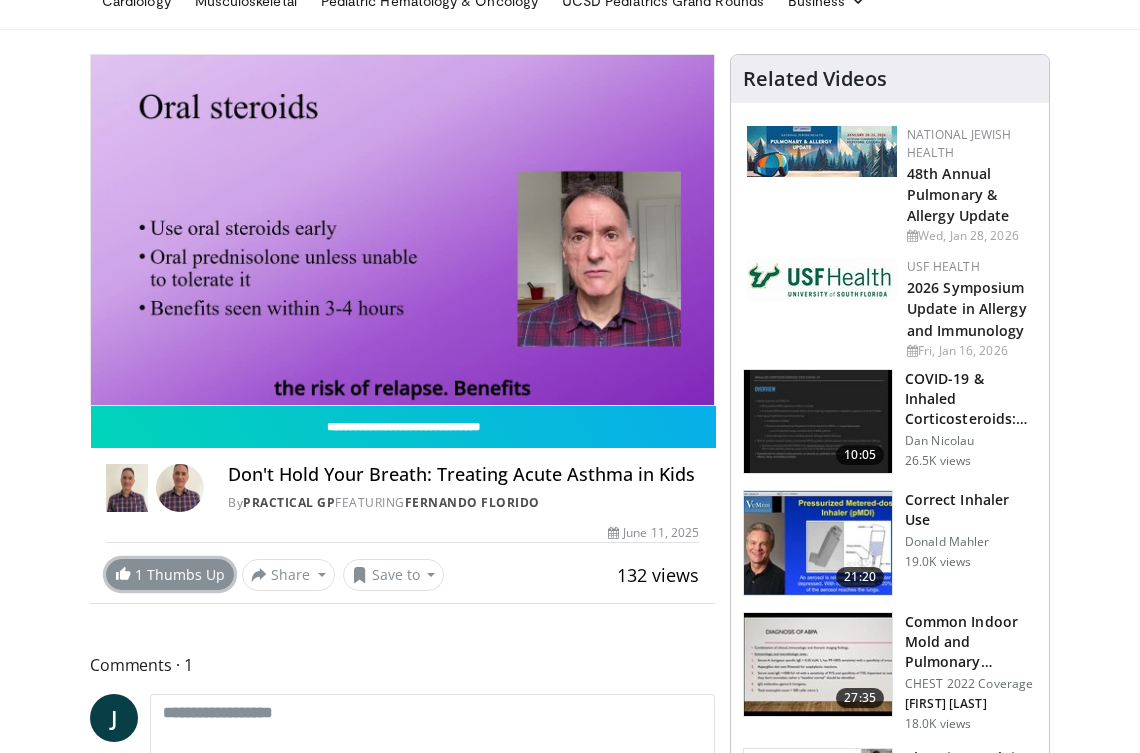 click on "1
Thumbs Up" at bounding box center (170, 574) 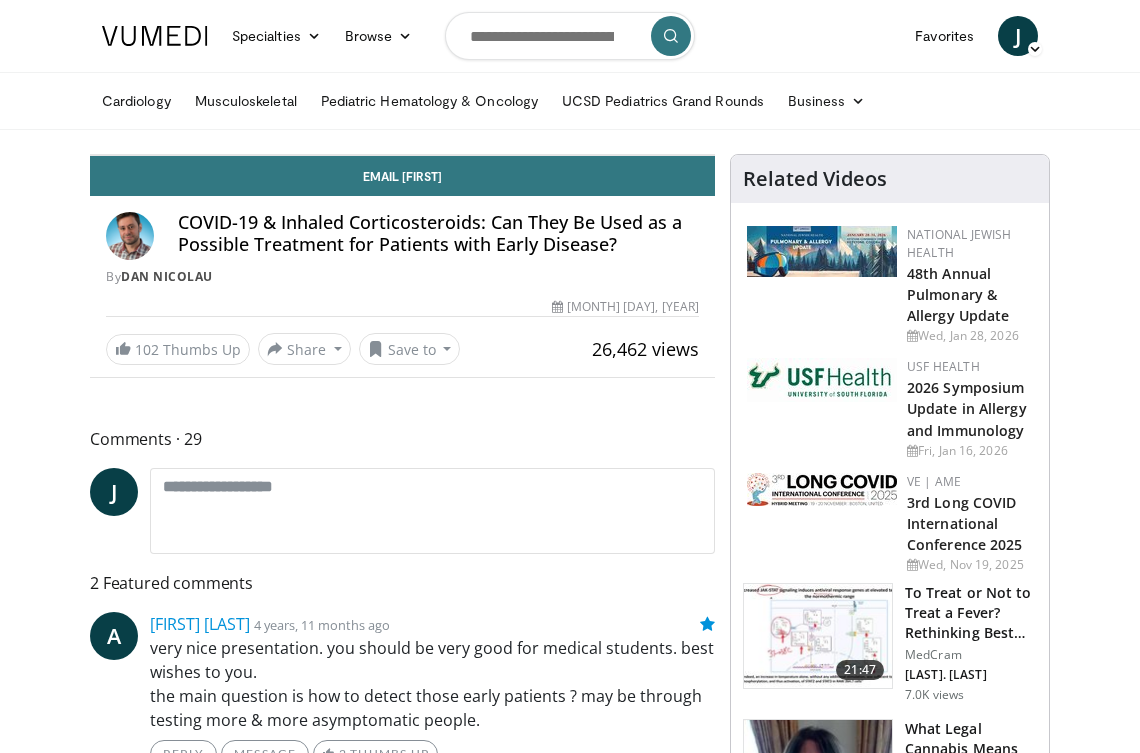 scroll, scrollTop: 0, scrollLeft: 0, axis: both 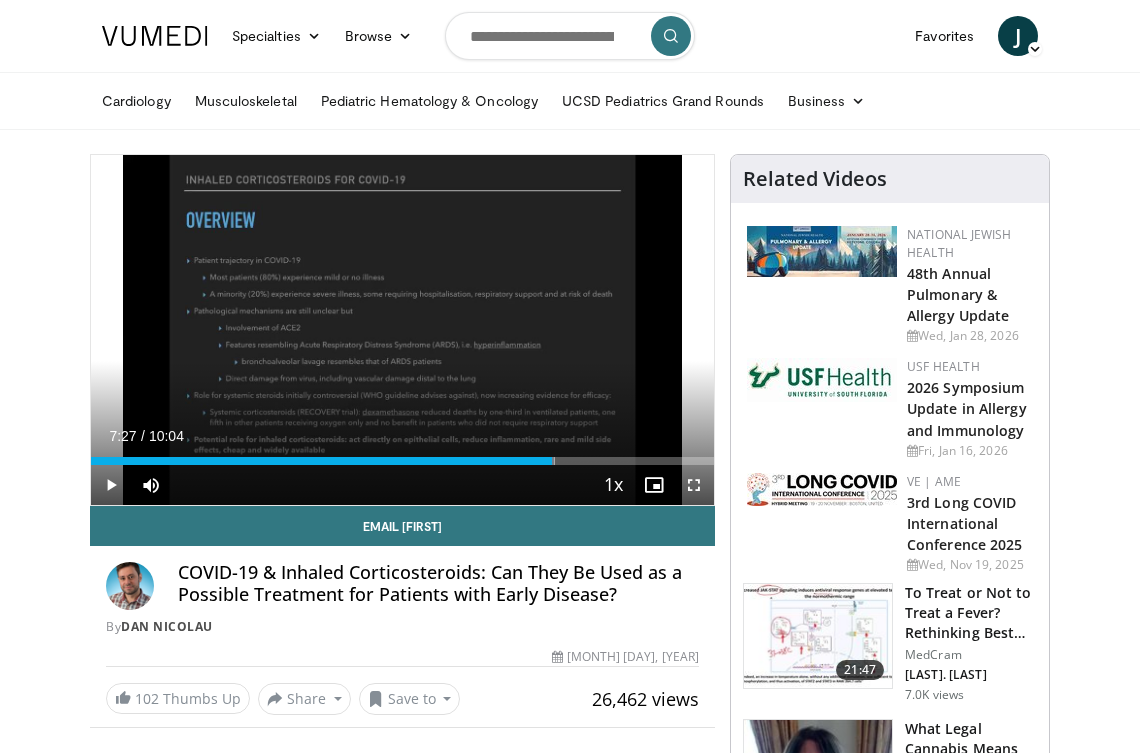 drag, startPoint x: 106, startPoint y: 452, endPoint x: 552, endPoint y: 469, distance: 446.32388 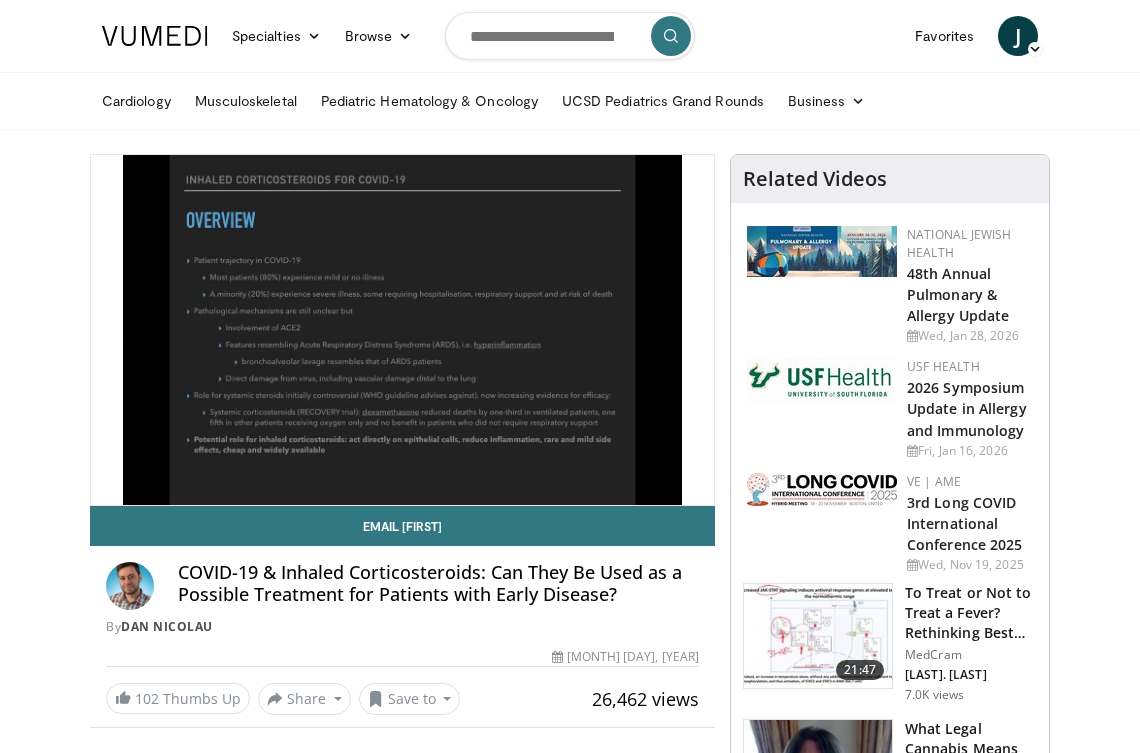 click on "COVID-19 & Inhaled Corticosteroids: Can They Be Used as a Possible Treatment for Patients with Early Disease?" at bounding box center (438, 586) 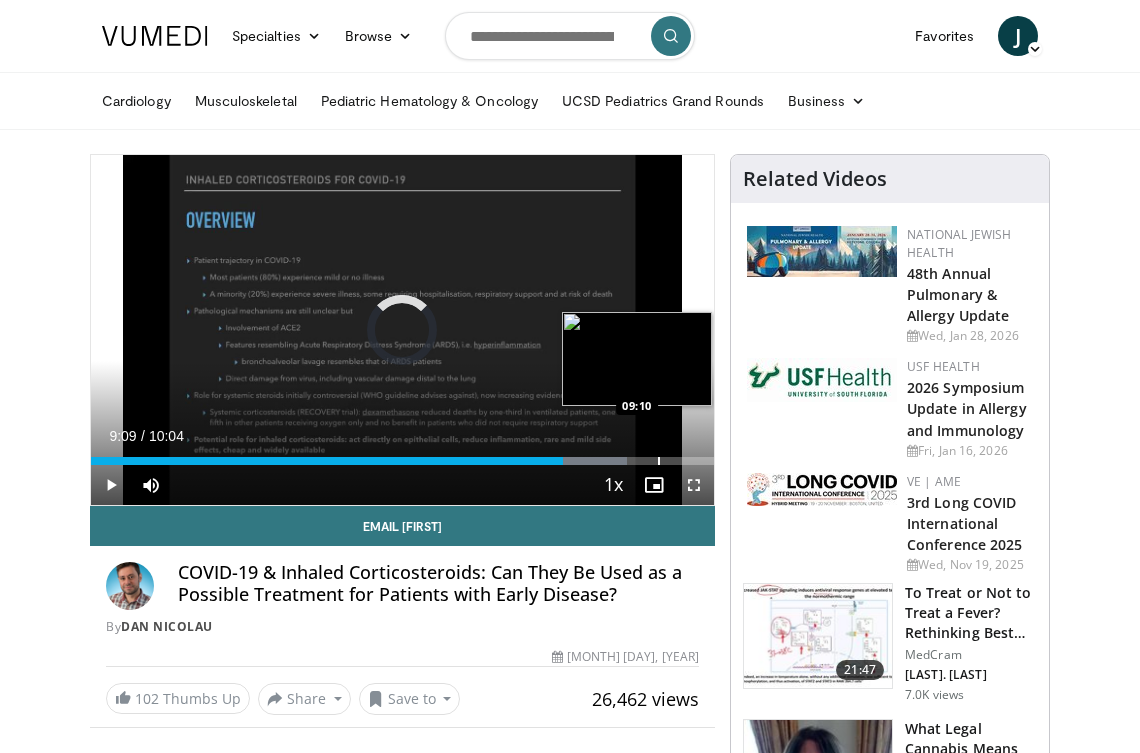 click on "Loaded :  85.98% [TIME] [TIME]" at bounding box center (402, 461) 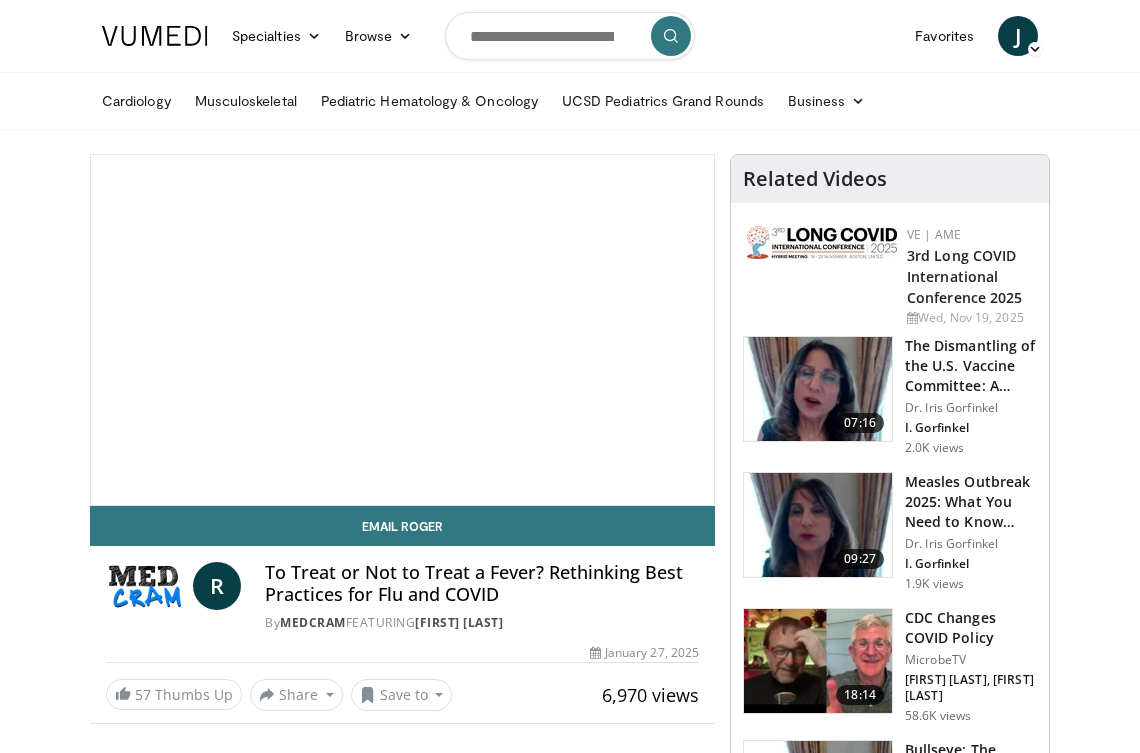 scroll, scrollTop: 0, scrollLeft: 0, axis: both 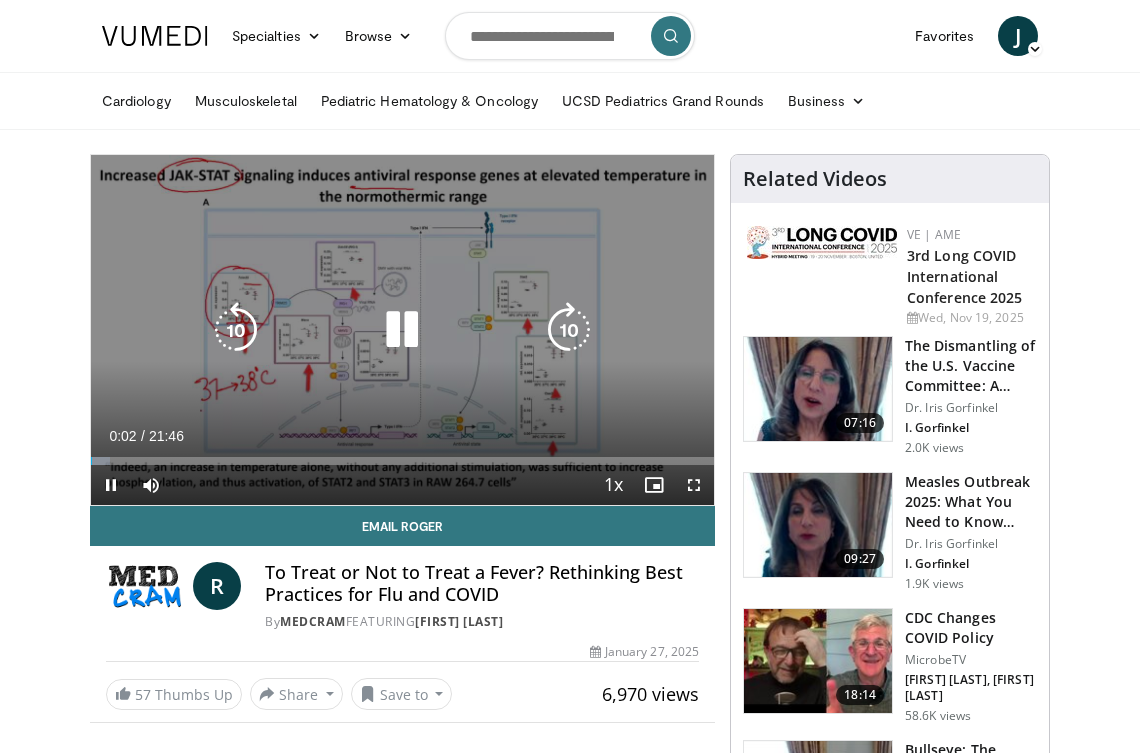 click at bounding box center [402, 330] 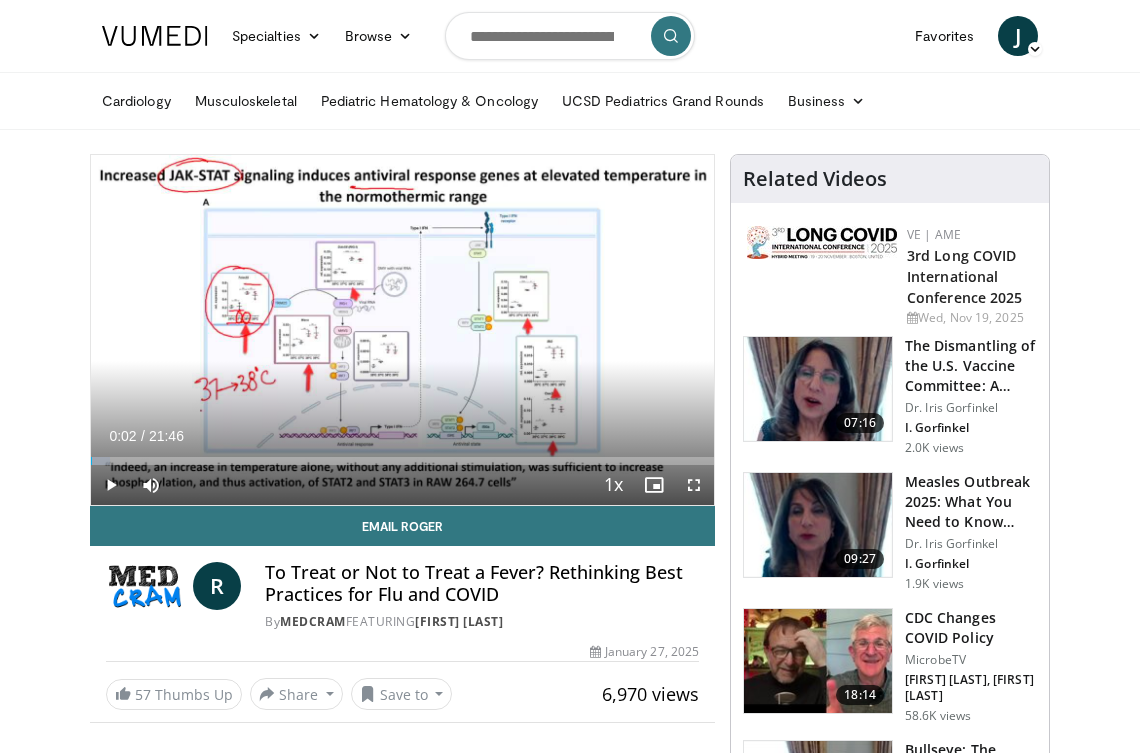 type 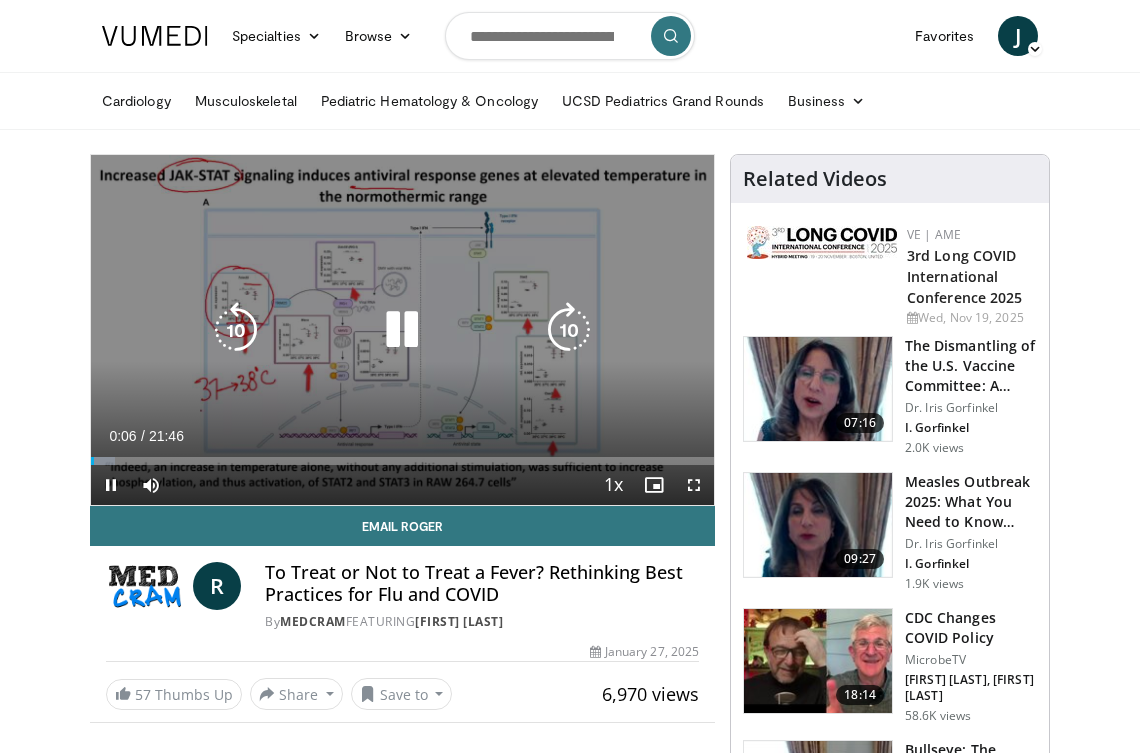 drag, startPoint x: 402, startPoint y: 419, endPoint x: 394, endPoint y: 447, distance: 29.12044 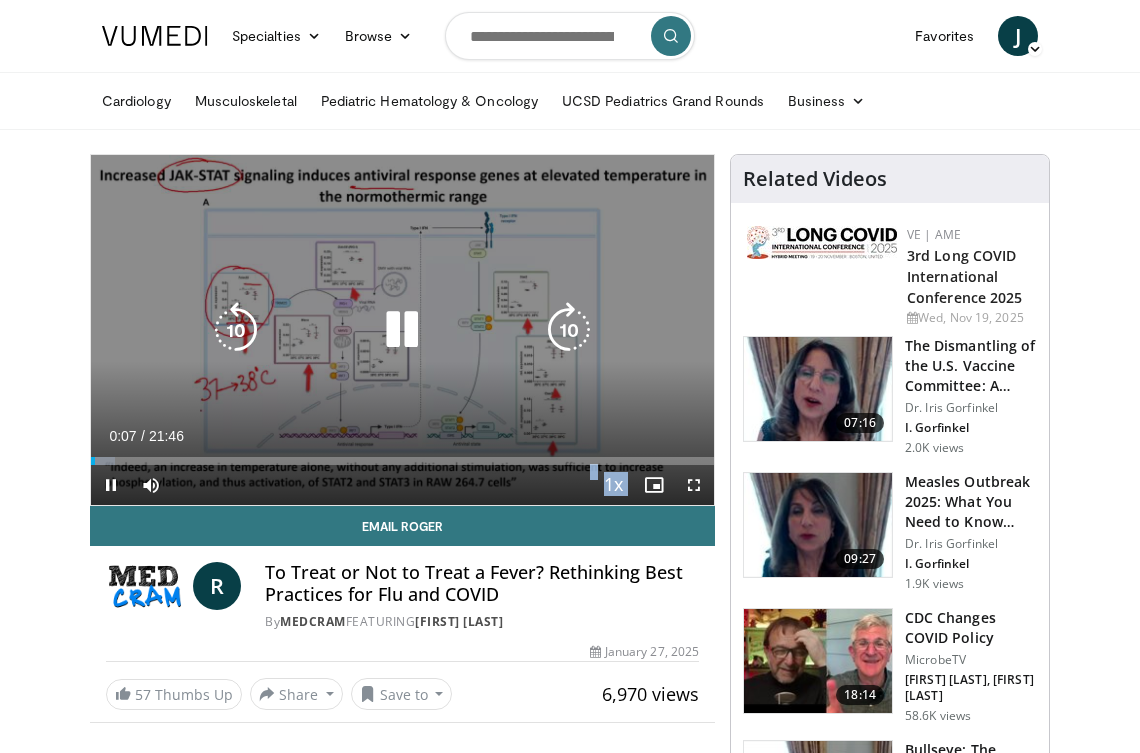 click on "10 seconds
Tap to unmute" at bounding box center [402, 330] 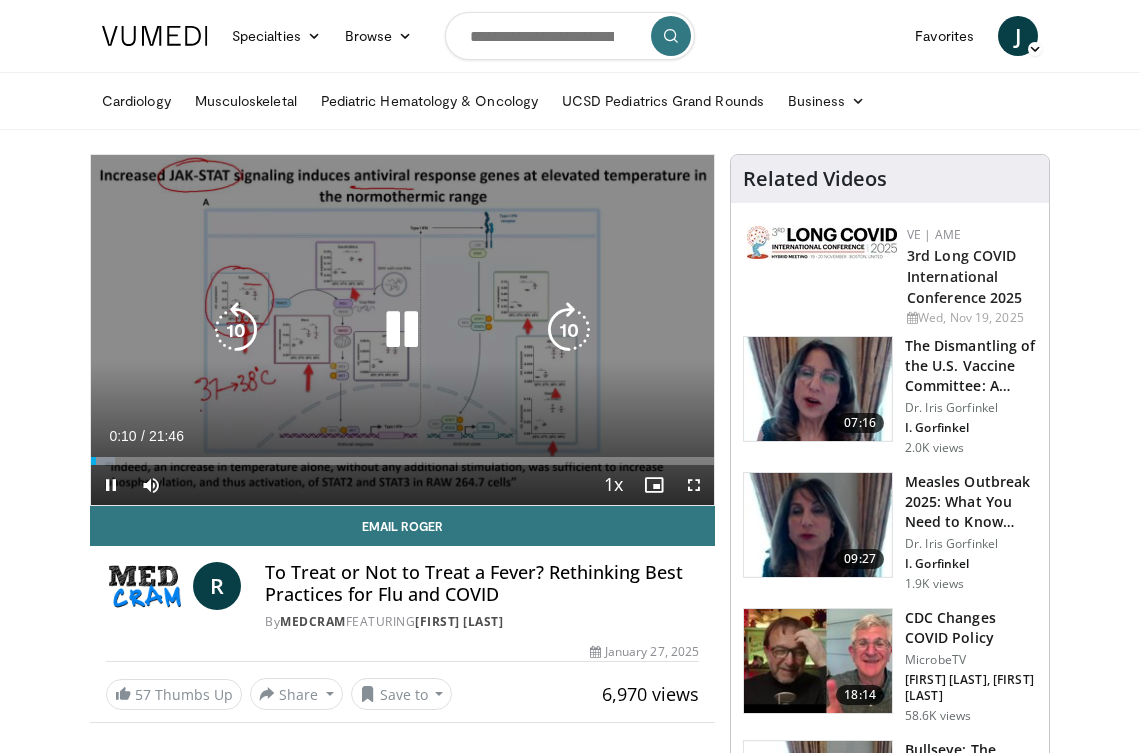 click at bounding box center (402, 330) 